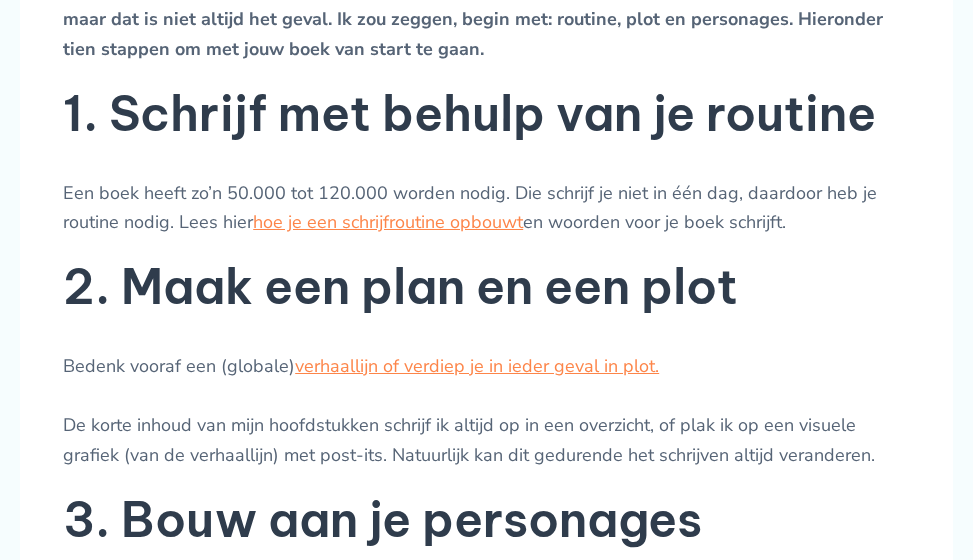 scroll, scrollTop: 900, scrollLeft: 0, axis: vertical 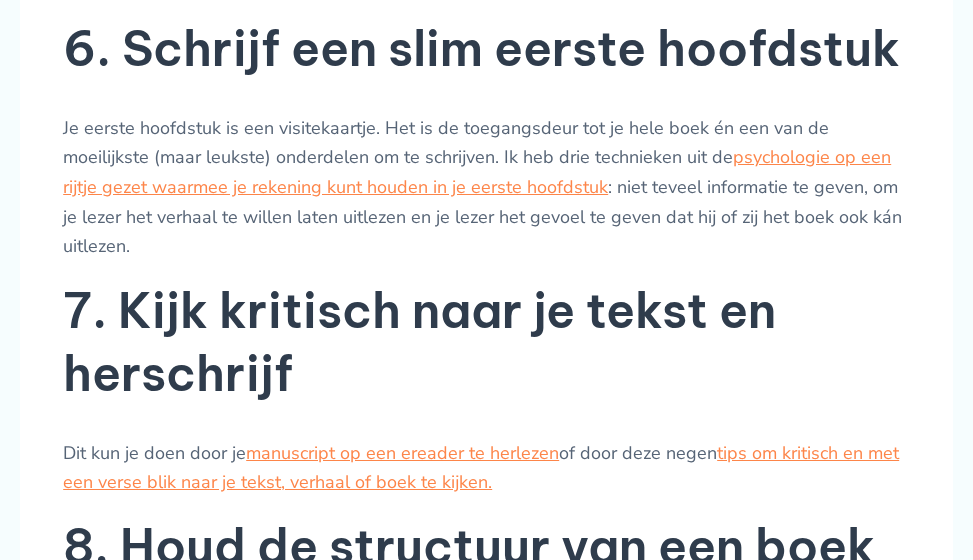 click on "Je eerste hoofdstuk is een visitekaartje. Het is de toegangsdeur tot je hele boek én een van de moeilijkste (maar leukste) onderdelen om te schrijven. Ik heb drie technieken uit de  psychologie op een rijtje gezet waarmee je rekening kunt houden in je eerste hoofdstuk : niet teveel informatie te geven, om je lezer het verhaal te willen laten uitlezen en je lezer het gevoel te geven dat hij of zij het boek ook kán uitlezen." at bounding box center [486, 188] 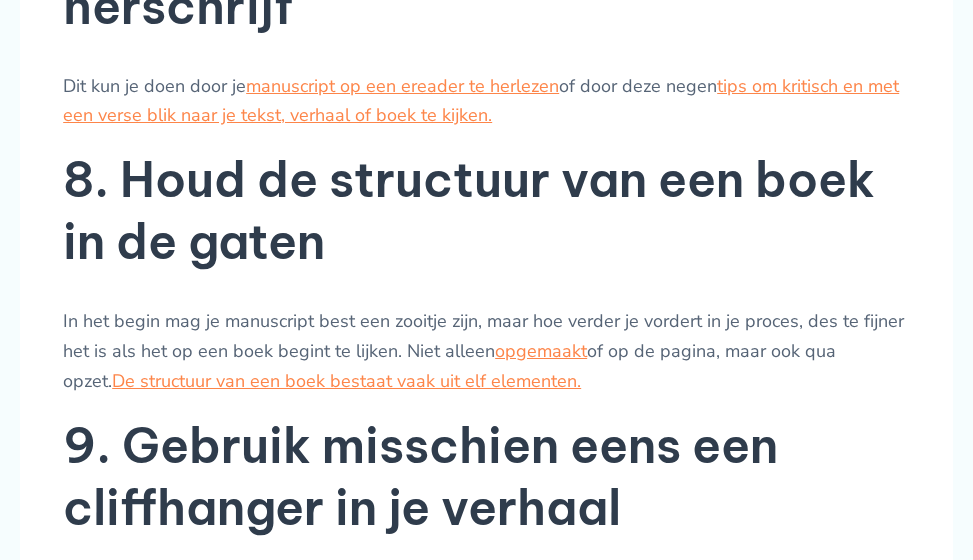 scroll, scrollTop: 2600, scrollLeft: 0, axis: vertical 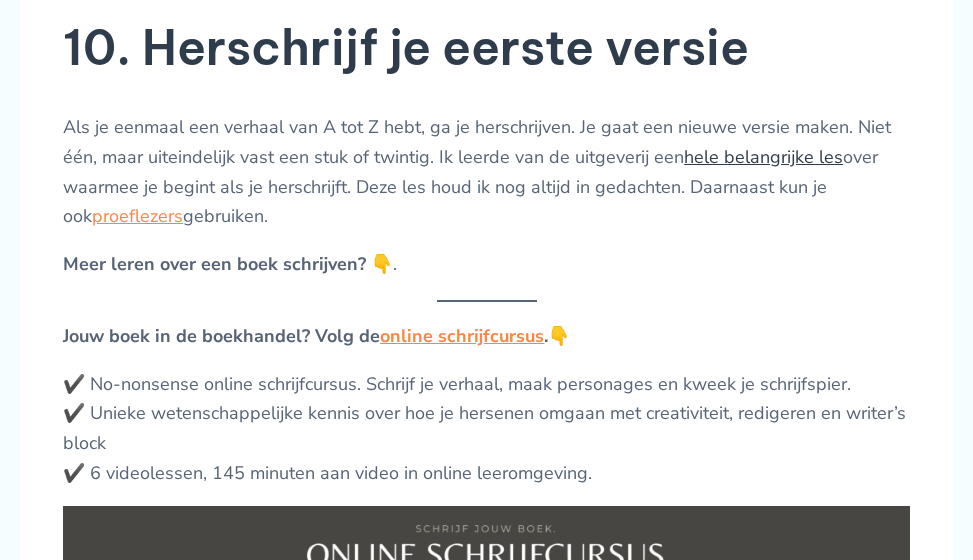 click on "hele belangrijke les" at bounding box center [763, 157] 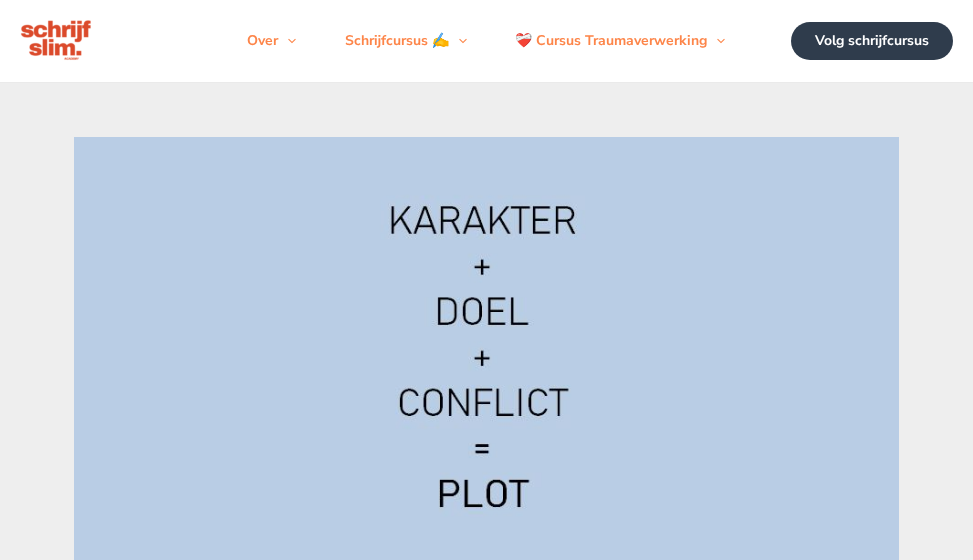 scroll, scrollTop: 0, scrollLeft: 0, axis: both 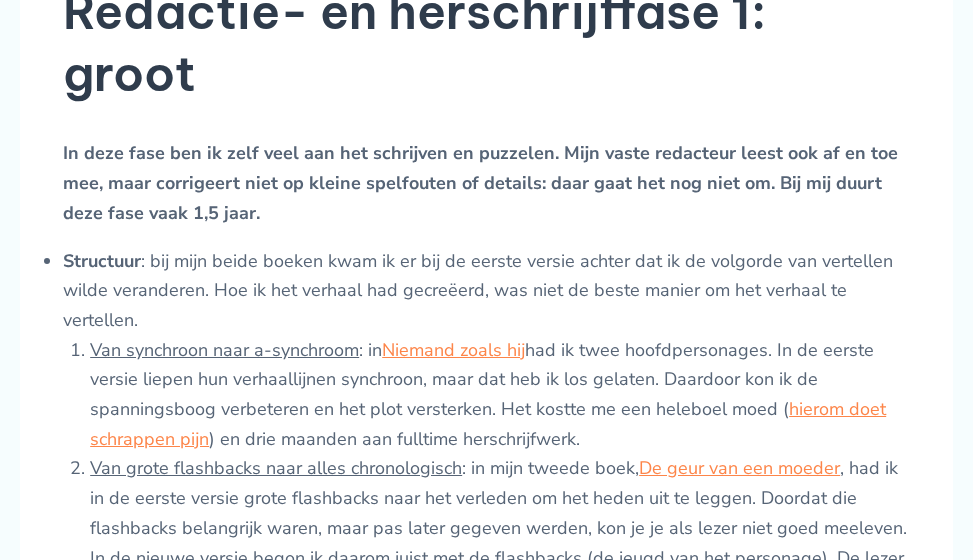 click on "Structuur : bij mijn beide boeken kwam ik er bij de eerste versie achter dat ik de volgorde van vertellen wilde veranderen. Hoe ik het verhaal had gecreëerd, was niet de beste manier om het verhaal te vertellen.  Van synchroon naar a-synchroom : in  Niemand zoals hij  had ik twee hoofdpersonages. In de eerste versie liepen hun verhaallijnen synchroon, maar dat heb ik los gelaten. Daardoor kon ik de spanningsboog verbeteren en het plot versterken. Het kostte me een heleboel moed ( hierom doet schrappen pijn ) en drie maanden aan fulltime herschrijfwerk. Van grote flashbacks naar alles chronologisch : in mijn tweede boek,  De geur van een moeder Perspectief en tijd:  je kunt ook twijfelen aan je  perspectief  en erachter komen dat je verhaal vanuit derde persoon naar eerste persoon herschreven moet worden. Het kan ook zijn dat je de verteltijd wilt veranderen. Dat je het in verleden tijd hebt geschreven, maar dat je verhaal juist gedijt bij een actieve tegenwoordige tijd." at bounding box center (486, 499) 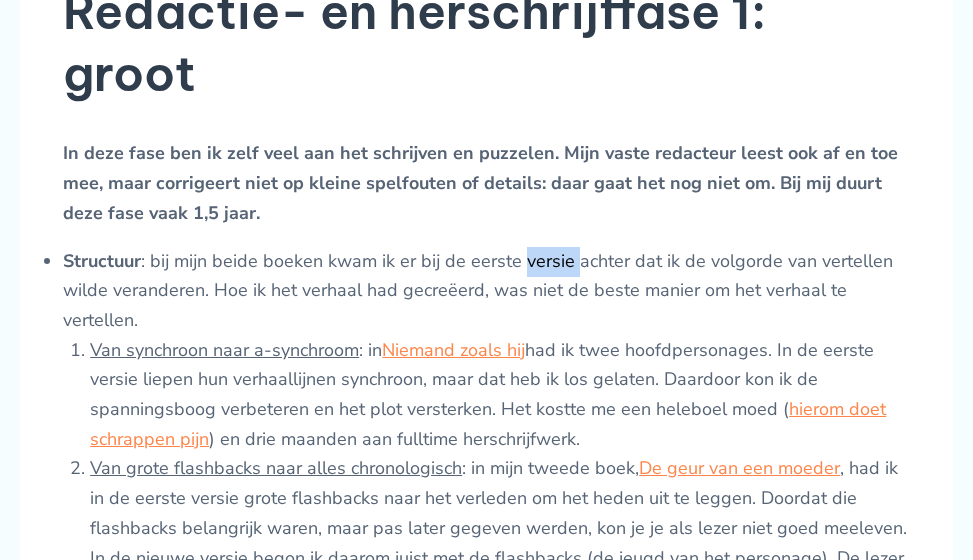 click on "Structuur : bij mijn beide boeken kwam ik er bij de eerste versie achter dat ik de volgorde van vertellen wilde veranderen. Hoe ik het verhaal had gecreëerd, was niet de beste manier om het verhaal te vertellen.  Van synchroon naar a-synchroom : in  Niemand zoals hij  had ik twee hoofdpersonages. In de eerste versie liepen hun verhaallijnen synchroon, maar dat heb ik los gelaten. Daardoor kon ik de spanningsboog verbeteren en het plot versterken. Het kostte me een heleboel moed ( hierom doet schrappen pijn ) en drie maanden aan fulltime herschrijfwerk. Van grote flashbacks naar alles chronologisch : in mijn tweede boek,  De geur van een moeder Perspectief en tijd:  je kunt ook twijfelen aan je  perspectief  en erachter komen dat je verhaal vanuit derde persoon naar eerste persoon herschreven moet worden. Het kan ook zijn dat je de verteltijd wilt veranderen. Dat je het in verleden tijd hebt geschreven, maar dat je verhaal juist gedijt bij een actieve tegenwoordige tijd." at bounding box center (486, 499) 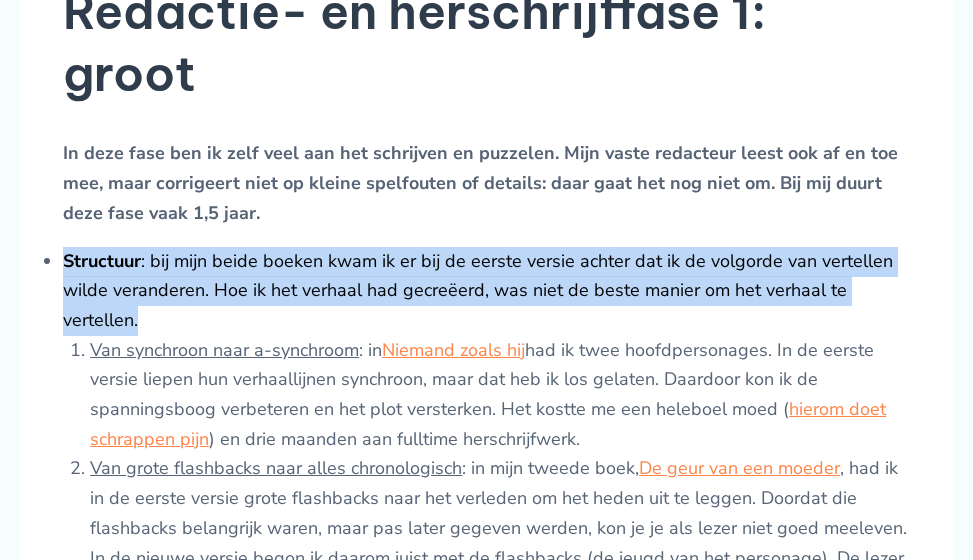 click on "Structuur : bij mijn beide boeken kwam ik er bij de eerste versie achter dat ik de volgorde van vertellen wilde veranderen. Hoe ik het verhaal had gecreëerd, was niet de beste manier om het verhaal te vertellen.  Van synchroon naar a-synchroom : in  Niemand zoals hij  had ik twee hoofdpersonages. In de eerste versie liepen hun verhaallijnen synchroon, maar dat heb ik los gelaten. Daardoor kon ik de spanningsboog verbeteren en het plot versterken. Het kostte me een heleboel moed ( hierom doet schrappen pijn ) en drie maanden aan fulltime herschrijfwerk. Van grote flashbacks naar alles chronologisch : in mijn tweede boek,  De geur van een moeder Perspectief en tijd:  je kunt ook twijfelen aan je  perspectief  en erachter komen dat je verhaal vanuit derde persoon naar eerste persoon herschreven moet worden. Het kan ook zijn dat je de verteltijd wilt veranderen. Dat je het in verleden tijd hebt geschreven, maar dat je verhaal juist gedijt bij een actieve tegenwoordige tijd." at bounding box center [486, 499] 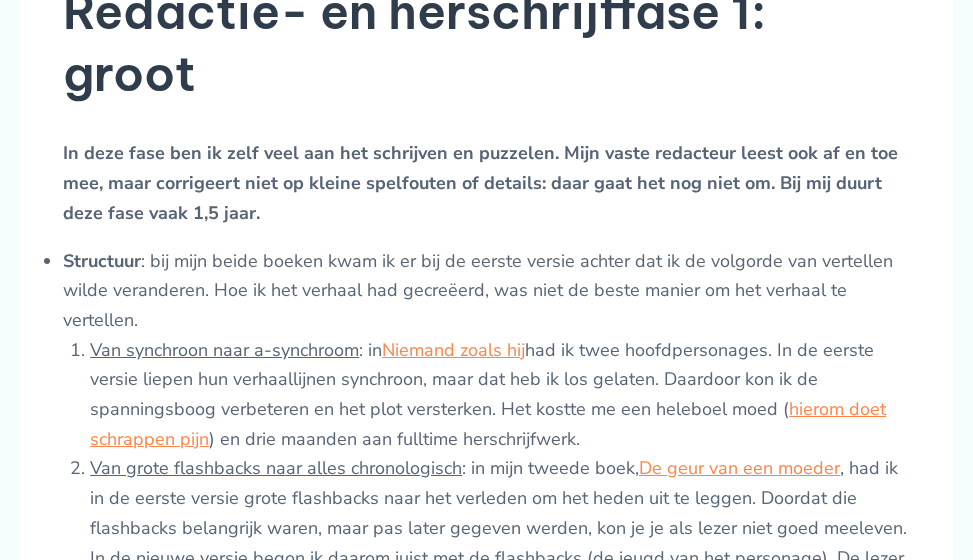 click on "Structuur : bij mijn beide boeken kwam ik er bij de eerste versie achter dat ik de volgorde van vertellen wilde veranderen. Hoe ik het verhaal had gecreëerd, was niet de beste manier om het verhaal te vertellen.  Van synchroon naar a-synchroom : in  Niemand zoals hij  had ik twee hoofdpersonages. In de eerste versie liepen hun verhaallijnen synchroon, maar dat heb ik los gelaten. Daardoor kon ik de spanningsboog verbeteren en het plot versterken. Het kostte me een heleboel moed ( hierom doet schrappen pijn ) en drie maanden aan fulltime herschrijfwerk. Van grote flashbacks naar alles chronologisch : in mijn tweede boek,  De geur van een moeder Perspectief en tijd:  je kunt ook twijfelen aan je  perspectief  en erachter komen dat je verhaal vanuit derde persoon naar eerste persoon herschreven moet worden. Het kan ook zijn dat je de verteltijd wilt veranderen. Dat je het in verleden tijd hebt geschreven, maar dat je verhaal juist gedijt bij een actieve tegenwoordige tijd." at bounding box center (486, 499) 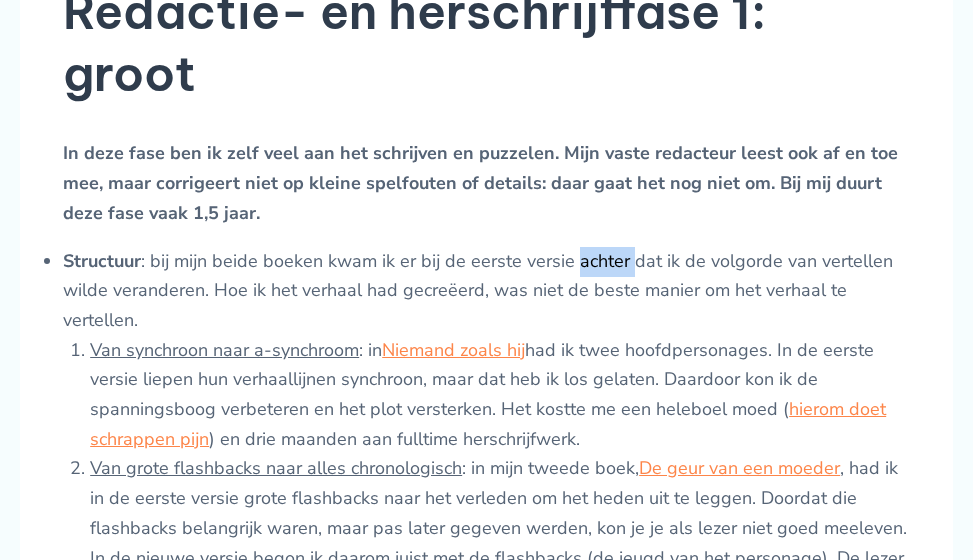 click on "Structuur : bij mijn beide boeken kwam ik er bij de eerste versie achter dat ik de volgorde van vertellen wilde veranderen. Hoe ik het verhaal had gecreëerd, was niet de beste manier om het verhaal te vertellen.  Van synchroon naar a-synchroom : in  Niemand zoals hij  had ik twee hoofdpersonages. In de eerste versie liepen hun verhaallijnen synchroon, maar dat heb ik los gelaten. Daardoor kon ik de spanningsboog verbeteren en het plot versterken. Het kostte me een heleboel moed ( hierom doet schrappen pijn ) en drie maanden aan fulltime herschrijfwerk. Van grote flashbacks naar alles chronologisch : in mijn tweede boek,  De geur van een moeder Perspectief en tijd:  je kunt ook twijfelen aan je  perspectief  en erachter komen dat je verhaal vanuit derde persoon naar eerste persoon herschreven moet worden. Het kan ook zijn dat je de verteltijd wilt veranderen. Dat je het in verleden tijd hebt geschreven, maar dat je verhaal juist gedijt bij een actieve tegenwoordige tijd." at bounding box center [486, 499] 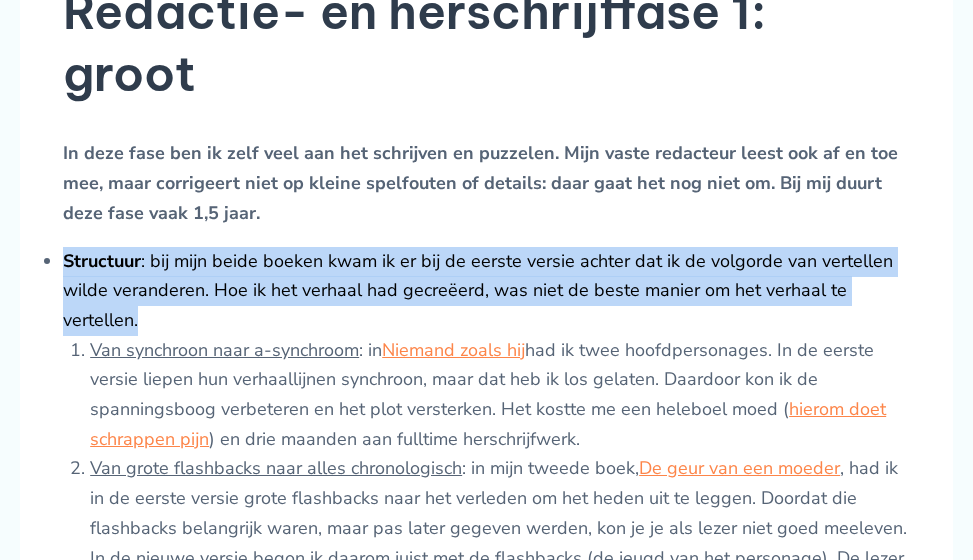click on "Structuur : bij mijn beide boeken kwam ik er bij de eerste versie achter dat ik de volgorde van vertellen wilde veranderen. Hoe ik het verhaal had gecreëerd, was niet de beste manier om het verhaal te vertellen.  Van synchroon naar a-synchroom : in  Niemand zoals hij  had ik twee hoofdpersonages. In de eerste versie liepen hun verhaallijnen synchroon, maar dat heb ik los gelaten. Daardoor kon ik de spanningsboog verbeteren en het plot versterken. Het kostte me een heleboel moed ( hierom doet schrappen pijn ) en drie maanden aan fulltime herschrijfwerk. Van grote flashbacks naar alles chronologisch : in mijn tweede boek,  De geur van een moeder Perspectief en tijd:  je kunt ook twijfelen aan je  perspectief  en erachter komen dat je verhaal vanuit derde persoon naar eerste persoon herschreven moet worden. Het kan ook zijn dat je de verteltijd wilt veranderen. Dat je het in verleden tijd hebt geschreven, maar dat je verhaal juist gedijt bij een actieve tegenwoordige tijd." at bounding box center [486, 499] 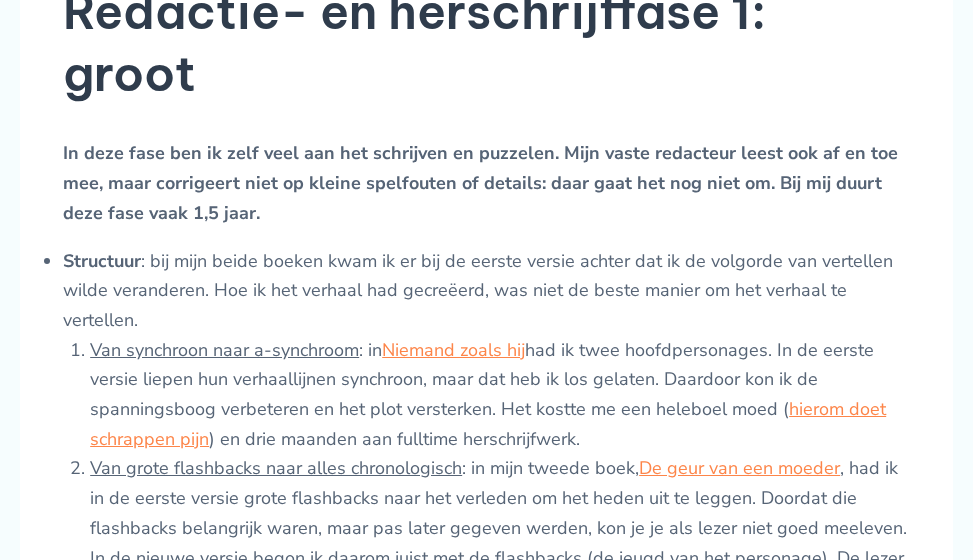 click on "Ik leerde veel van uitgeverij Ambo|Anthos. Een van de belangrijkste dingen is dat je bij het redigeren van een manuscript van groot naar klein werkt. Waarom? Zodat je geen tijd verspilt aan spelfouten in zinnen die je nog gaat verwijderen. Als je al vroeg aan spelfouten begint te sleutelen, én daarna nog het hele plot omgooit en een personage verwijdert, kan het best zo zijn dat die spelfout allang uit de tekst is.  Hieronder splits ik het redactie- en herschrijfproces uit van groot naar klein. Zodat jij jezelf slim kunt redigeren.
Redactie- en herschrijffase 1: groot
In deze fase ben ik zelf veel aan het schrijven en puzzelen. Mijn vaste redacteur leest ook af en toe mee, maar corrigeert niet op kleine spelfouten of details: daar gaat het nog niet om. Bij mij duurt deze fase vaak 1,5 jaar.
Structuur Van synchroon naar a-synchroom : in  Niemand zoals hij hierom doet schrappen pijn ) en drie maanden aan fulltime herschrijfwerk. Van grote flashbacks naar alles chronologisch perspectief" at bounding box center [486, 2067] 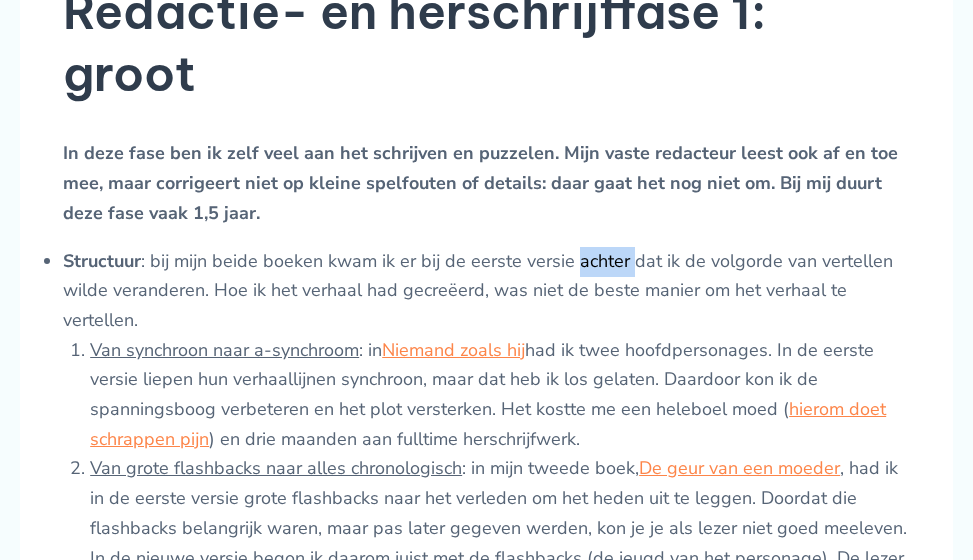 click on "Structuur : bij mijn beide boeken kwam ik er bij de eerste versie achter dat ik de volgorde van vertellen wilde veranderen. Hoe ik het verhaal had gecreëerd, was niet de beste manier om het verhaal te vertellen.  Van synchroon naar a-synchroom : in  Niemand zoals hij  had ik twee hoofdpersonages. In de eerste versie liepen hun verhaallijnen synchroon, maar dat heb ik los gelaten. Daardoor kon ik de spanningsboog verbeteren en het plot versterken. Het kostte me een heleboel moed ( hierom doet schrappen pijn ) en drie maanden aan fulltime herschrijfwerk. Van grote flashbacks naar alles chronologisch : in mijn tweede boek,  De geur van een moeder Perspectief en tijd:  je kunt ook twijfelen aan je  perspectief  en erachter komen dat je verhaal vanuit derde persoon naar eerste persoon herschreven moet worden. Het kan ook zijn dat je de verteltijd wilt veranderen. Dat je het in verleden tijd hebt geschreven, maar dat je verhaal juist gedijt bij een actieve tegenwoordige tijd." at bounding box center [486, 499] 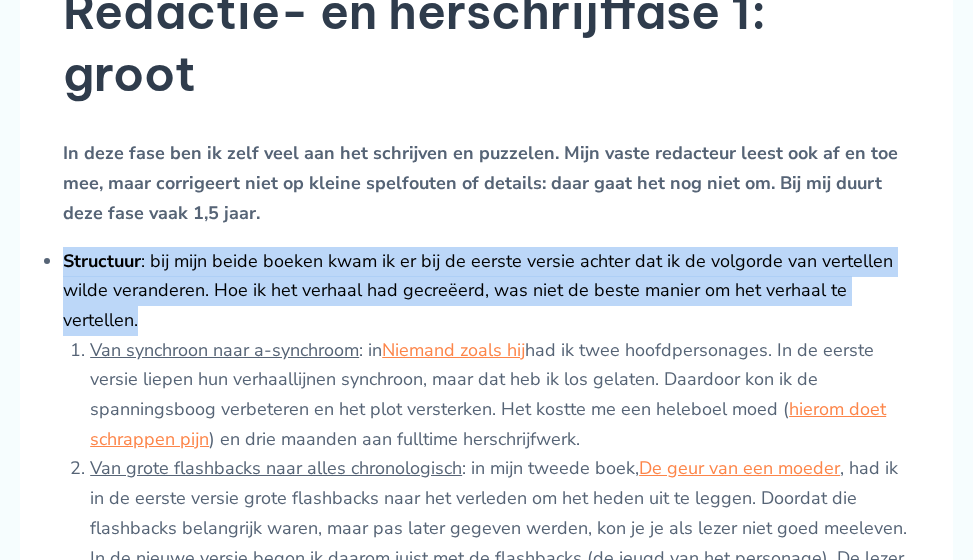click on "Structuur : bij mijn beide boeken kwam ik er bij de eerste versie achter dat ik de volgorde van vertellen wilde veranderen. Hoe ik het verhaal had gecreëerd, was niet de beste manier om het verhaal te vertellen.  Van synchroon naar a-synchroom : in  Niemand zoals hij  had ik twee hoofdpersonages. In de eerste versie liepen hun verhaallijnen synchroon, maar dat heb ik los gelaten. Daardoor kon ik de spanningsboog verbeteren en het plot versterken. Het kostte me een heleboel moed ( hierom doet schrappen pijn ) en drie maanden aan fulltime herschrijfwerk. Van grote flashbacks naar alles chronologisch : in mijn tweede boek,  De geur van een moeder Perspectief en tijd:  je kunt ook twijfelen aan je  perspectief  en erachter komen dat je verhaal vanuit derde persoon naar eerste persoon herschreven moet worden. Het kan ook zijn dat je de verteltijd wilt veranderen. Dat je het in verleden tijd hebt geschreven, maar dat je verhaal juist gedijt bij een actieve tegenwoordige tijd." at bounding box center (486, 499) 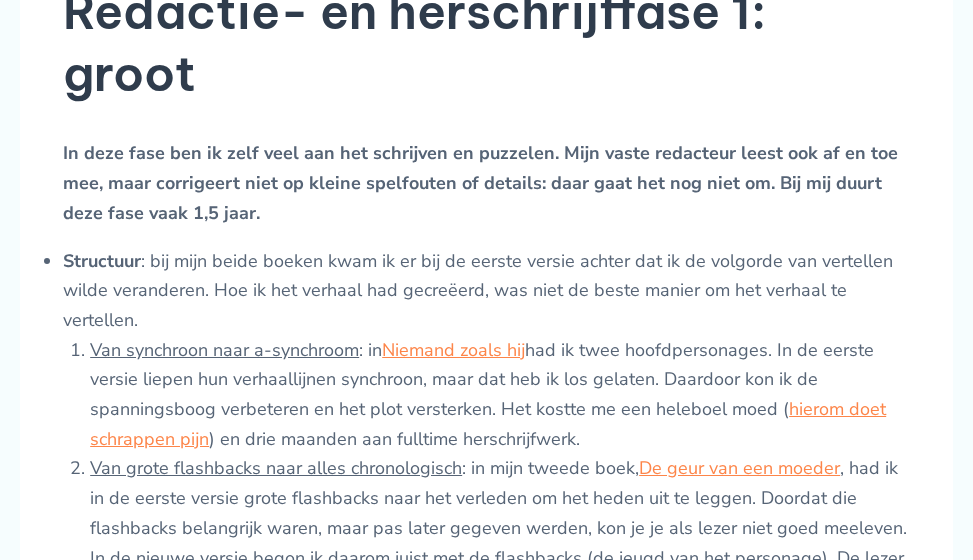 click on "Structuur : bij mijn beide boeken kwam ik er bij de eerste versie achter dat ik de volgorde van vertellen wilde veranderen. Hoe ik het verhaal had gecreëerd, was niet de beste manier om het verhaal te vertellen.  Van synchroon naar a-synchroom : in  Niemand zoals hij  had ik twee hoofdpersonages. In de eerste versie liepen hun verhaallijnen synchroon, maar dat heb ik los gelaten. Daardoor kon ik de spanningsboog verbeteren en het plot versterken. Het kostte me een heleboel moed ( hierom doet schrappen pijn ) en drie maanden aan fulltime herschrijfwerk. Van grote flashbacks naar alles chronologisch : in mijn tweede boek,  De geur van een moeder Perspectief en tijd:  je kunt ook twijfelen aan je  perspectief  en erachter komen dat je verhaal vanuit derde persoon naar eerste persoon herschreven moet worden. Het kan ook zijn dat je de verteltijd wilt veranderen. Dat je het in verleden tijd hebt geschreven, maar dat je verhaal juist gedijt bij een actieve tegenwoordige tijd." at bounding box center [486, 499] 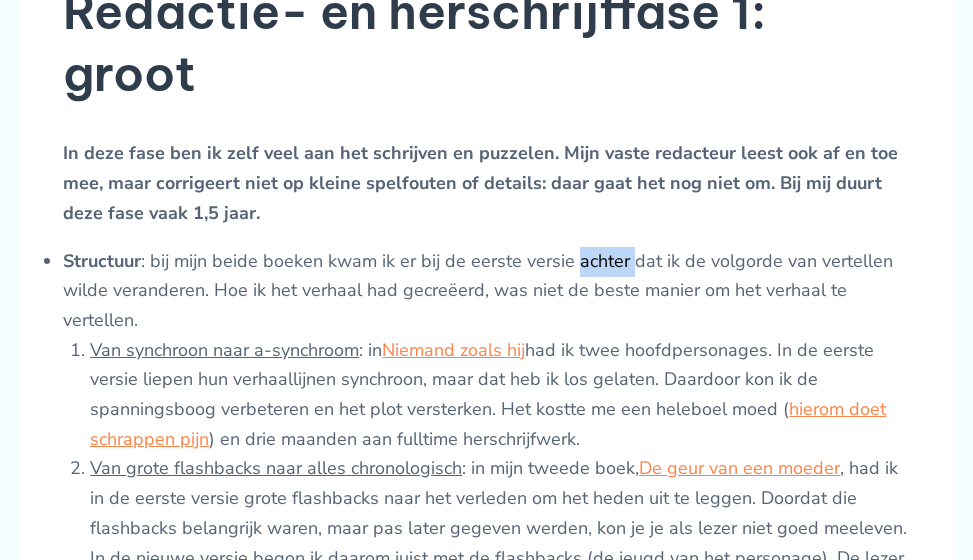 click on "Structuur : bij mijn beide boeken kwam ik er bij de eerste versie achter dat ik de volgorde van vertellen wilde veranderen. Hoe ik het verhaal had gecreëerd, was niet de beste manier om het verhaal te vertellen.  Van synchroon naar a-synchroom : in  Niemand zoals hij  had ik twee hoofdpersonages. In de eerste versie liepen hun verhaallijnen synchroon, maar dat heb ik los gelaten. Daardoor kon ik de spanningsboog verbeteren en het plot versterken. Het kostte me een heleboel moed ( hierom doet schrappen pijn ) en drie maanden aan fulltime herschrijfwerk. Van grote flashbacks naar alles chronologisch : in mijn tweede boek,  De geur van een moeder Perspectief en tijd:  je kunt ook twijfelen aan je  perspectief  en erachter komen dat je verhaal vanuit derde persoon naar eerste persoon herschreven moet worden. Het kan ook zijn dat je de verteltijd wilt veranderen. Dat je het in verleden tijd hebt geschreven, maar dat je verhaal juist gedijt bij een actieve tegenwoordige tijd." at bounding box center (486, 499) 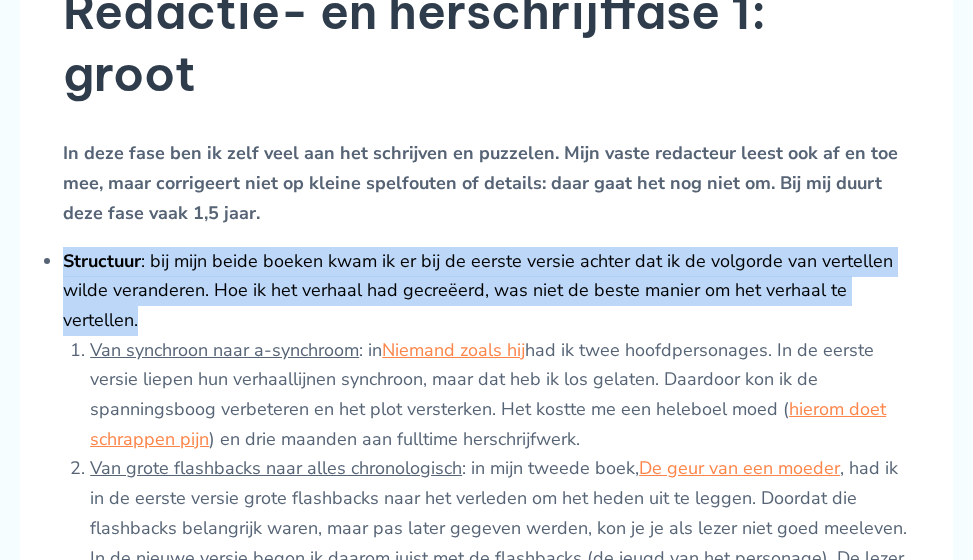 click on "Structuur : bij mijn beide boeken kwam ik er bij de eerste versie achter dat ik de volgorde van vertellen wilde veranderen. Hoe ik het verhaal had gecreëerd, was niet de beste manier om het verhaal te vertellen.  Van synchroon naar a-synchroom : in  Niemand zoals hij  had ik twee hoofdpersonages. In de eerste versie liepen hun verhaallijnen synchroon, maar dat heb ik los gelaten. Daardoor kon ik de spanningsboog verbeteren en het plot versterken. Het kostte me een heleboel moed ( hierom doet schrappen pijn ) en drie maanden aan fulltime herschrijfwerk. Van grote flashbacks naar alles chronologisch : in mijn tweede boek,  De geur van een moeder Perspectief en tijd:  je kunt ook twijfelen aan je  perspectief  en erachter komen dat je verhaal vanuit derde persoon naar eerste persoon herschreven moet worden. Het kan ook zijn dat je de verteltijd wilt veranderen. Dat je het in verleden tijd hebt geschreven, maar dat je verhaal juist gedijt bij een actieve tegenwoordige tijd." at bounding box center [486, 499] 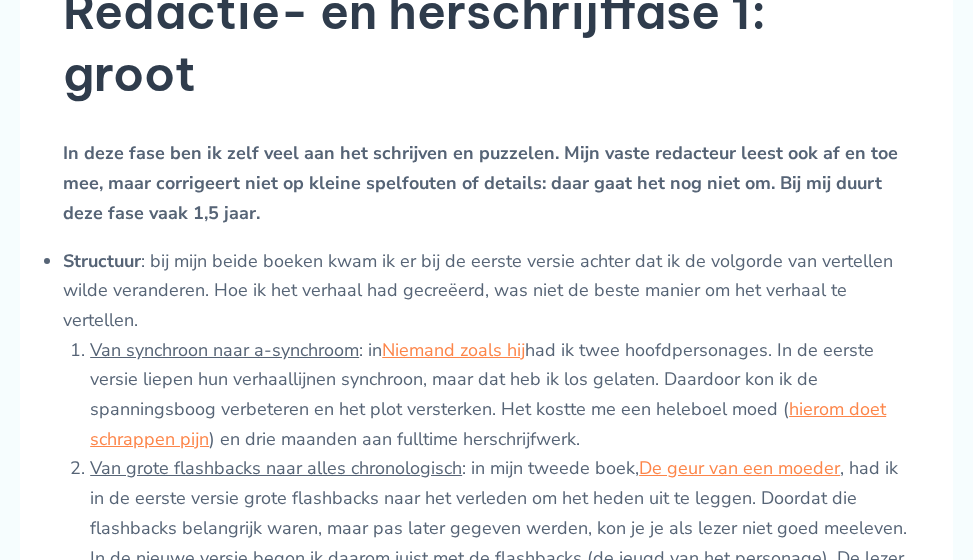 click on "Ik leerde veel van uitgeverij Ambo|Anthos. Een van de belangrijkste dingen is dat je bij het redigeren van een manuscript van groot naar klein werkt. Waarom? Zodat je geen tijd verspilt aan spelfouten in zinnen die je nog gaat verwijderen. Als je al vroeg aan spelfouten begint te sleutelen, én daarna nog het hele plot omgooit en een personage verwijdert, kan het best zo zijn dat die spelfout allang uit de tekst is.  Hieronder splits ik het redactie- en herschrijfproces uit van groot naar klein. Zodat jij jezelf slim kunt redigeren.
Redactie- en herschrijffase 1: groot
In deze fase ben ik zelf veel aan het schrijven en puzzelen. Mijn vaste redacteur leest ook af en toe mee, maar corrigeert niet op kleine spelfouten of details: daar gaat het nog niet om. Bij mij duurt deze fase vaak 1,5 jaar.
Structuur Van synchroon naar a-synchroom : in  Niemand zoals hij hierom doet schrappen pijn ) en drie maanden aan fulltime herschrijfwerk. Van grote flashbacks naar alles chronologisch perspectief" at bounding box center [486, 2067] 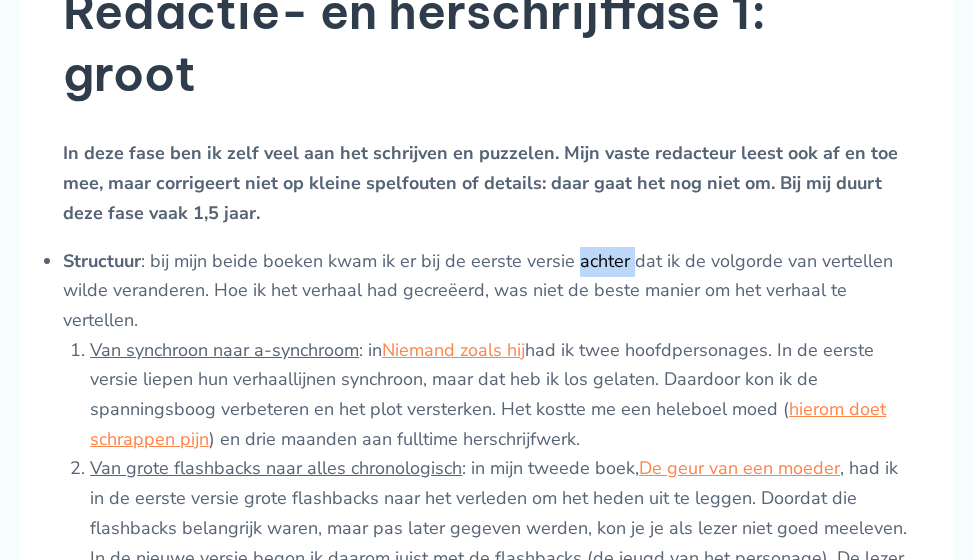 click on "Structuur : bij mijn beide boeken kwam ik er bij de eerste versie achter dat ik de volgorde van vertellen wilde veranderen. Hoe ik het verhaal had gecreëerd, was niet de beste manier om het verhaal te vertellen.  Van synchroon naar a-synchroom : in  Niemand zoals hij  had ik twee hoofdpersonages. In de eerste versie liepen hun verhaallijnen synchroon, maar dat heb ik los gelaten. Daardoor kon ik de spanningsboog verbeteren en het plot versterken. Het kostte me een heleboel moed ( hierom doet schrappen pijn ) en drie maanden aan fulltime herschrijfwerk. Van grote flashbacks naar alles chronologisch : in mijn tweede boek,  De geur van een moeder Perspectief en tijd:  je kunt ook twijfelen aan je  perspectief  en erachter komen dat je verhaal vanuit derde persoon naar eerste persoon herschreven moet worden. Het kan ook zijn dat je de verteltijd wilt veranderen. Dat je het in verleden tijd hebt geschreven, maar dat je verhaal juist gedijt bij een actieve tegenwoordige tijd." at bounding box center [486, 499] 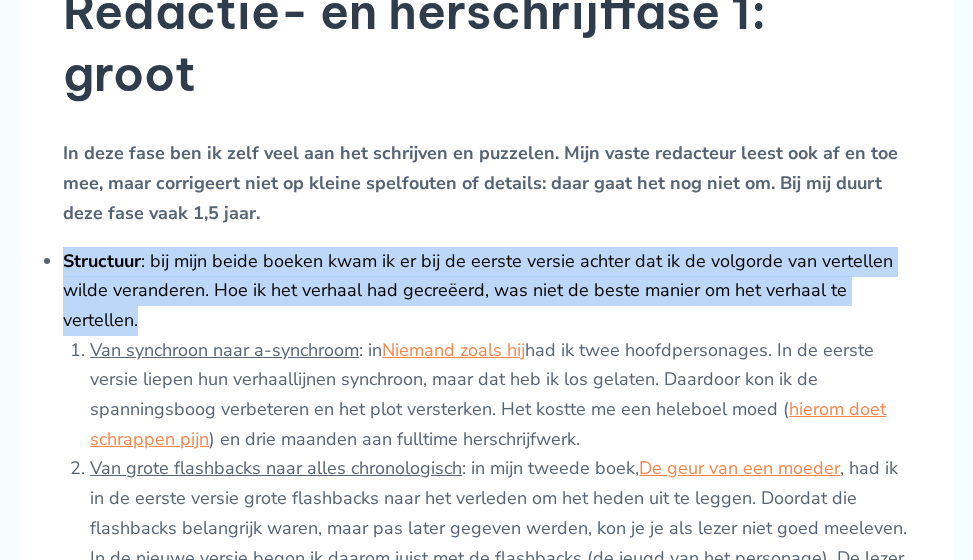 click on "Structuur : bij mijn beide boeken kwam ik er bij de eerste versie achter dat ik de volgorde van vertellen wilde veranderen. Hoe ik het verhaal had gecreëerd, was niet de beste manier om het verhaal te vertellen.  Van synchroon naar a-synchroom : in  Niemand zoals hij  had ik twee hoofdpersonages. In de eerste versie liepen hun verhaallijnen synchroon, maar dat heb ik los gelaten. Daardoor kon ik de spanningsboog verbeteren en het plot versterken. Het kostte me een heleboel moed ( hierom doet schrappen pijn ) en drie maanden aan fulltime herschrijfwerk. Van grote flashbacks naar alles chronologisch : in mijn tweede boek,  De geur van een moeder Perspectief en tijd:  je kunt ook twijfelen aan je  perspectief  en erachter komen dat je verhaal vanuit derde persoon naar eerste persoon herschreven moet worden. Het kan ook zijn dat je de verteltijd wilt veranderen. Dat je het in verleden tijd hebt geschreven, maar dat je verhaal juist gedijt bij een actieve tegenwoordige tijd." at bounding box center (486, 499) 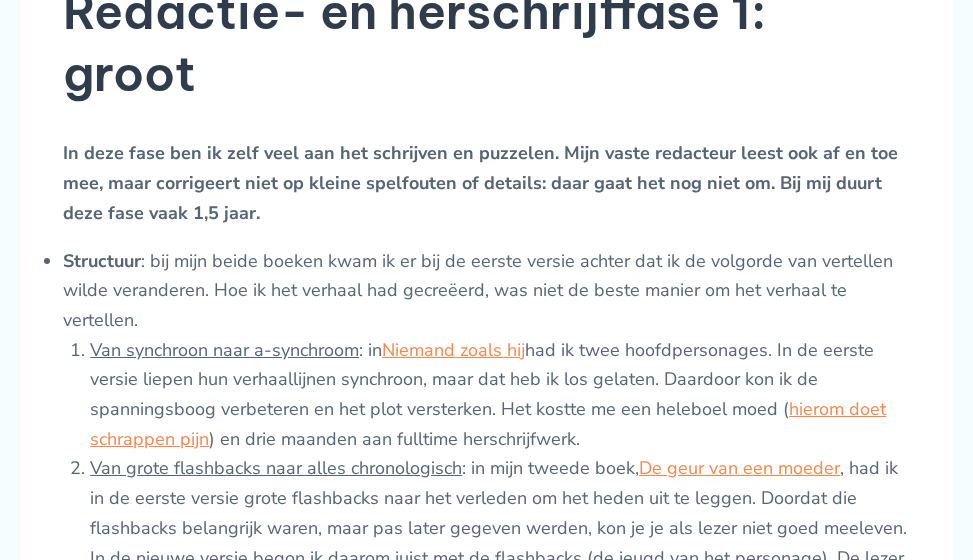 click on "Structuur : bij mijn beide boeken kwam ik er bij de eerste versie achter dat ik de volgorde van vertellen wilde veranderen. Hoe ik het verhaal had gecreëerd, was niet de beste manier om het verhaal te vertellen.  Van synchroon naar a-synchroom : in  Niemand zoals hij  had ik twee hoofdpersonages. In de eerste versie liepen hun verhaallijnen synchroon, maar dat heb ik los gelaten. Daardoor kon ik de spanningsboog verbeteren en het plot versterken. Het kostte me een heleboel moed ( hierom doet schrappen pijn ) en drie maanden aan fulltime herschrijfwerk. Van grote flashbacks naar alles chronologisch : in mijn tweede boek,  De geur van een moeder Perspectief en tijd:  je kunt ook twijfelen aan je  perspectief  en erachter komen dat je verhaal vanuit derde persoon naar eerste persoon herschreven moet worden. Het kan ook zijn dat je de verteltijd wilt veranderen. Dat je het in verleden tijd hebt geschreven, maar dat je verhaal juist gedijt bij een actieve tegenwoordige tijd." at bounding box center (486, 499) 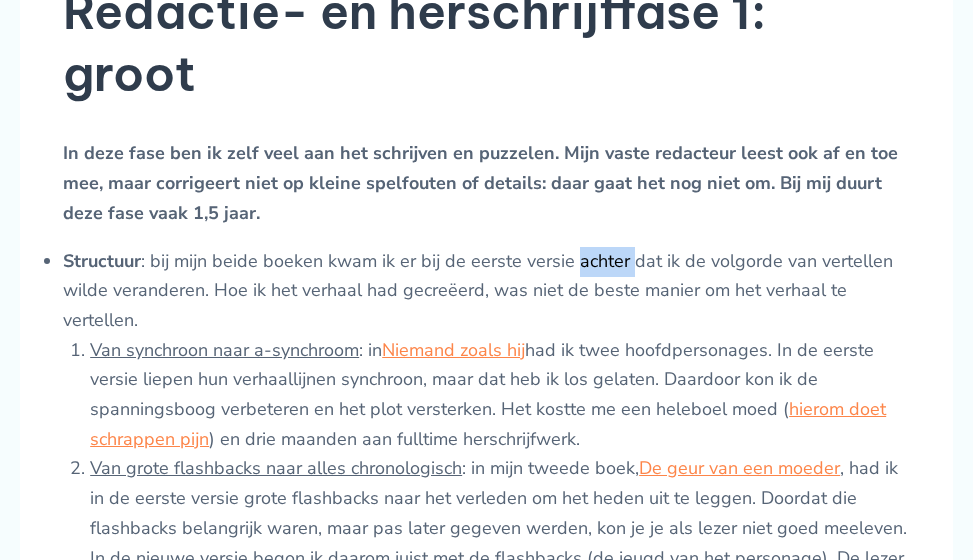 click on "Structuur : bij mijn beide boeken kwam ik er bij de eerste versie achter dat ik de volgorde van vertellen wilde veranderen. Hoe ik het verhaal had gecreëerd, was niet de beste manier om het verhaal te vertellen.  Van synchroon naar a-synchroom : in  Niemand zoals hij  had ik twee hoofdpersonages. In de eerste versie liepen hun verhaallijnen synchroon, maar dat heb ik los gelaten. Daardoor kon ik de spanningsboog verbeteren en het plot versterken. Het kostte me een heleboel moed ( hierom doet schrappen pijn ) en drie maanden aan fulltime herschrijfwerk. Van grote flashbacks naar alles chronologisch : in mijn tweede boek,  De geur van een moeder Perspectief en tijd:  je kunt ook twijfelen aan je  perspectief  en erachter komen dat je verhaal vanuit derde persoon naar eerste persoon herschreven moet worden. Het kan ook zijn dat je de verteltijd wilt veranderen. Dat je het in verleden tijd hebt geschreven, maar dat je verhaal juist gedijt bij een actieve tegenwoordige tijd." at bounding box center (486, 499) 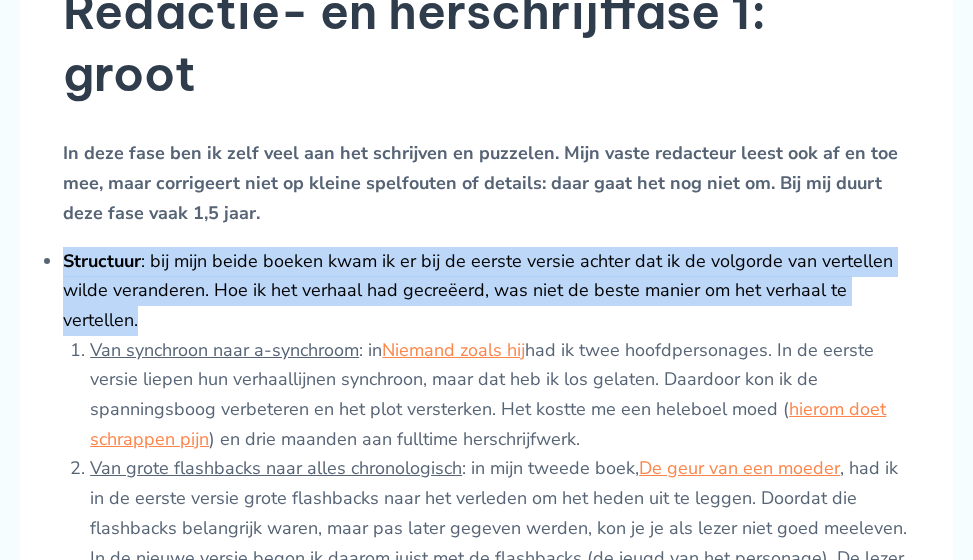 click on "Structuur : bij mijn beide boeken kwam ik er bij de eerste versie achter dat ik de volgorde van vertellen wilde veranderen. Hoe ik het verhaal had gecreëerd, was niet de beste manier om het verhaal te vertellen.  Van synchroon naar a-synchroom : in  Niemand zoals hij  had ik twee hoofdpersonages. In de eerste versie liepen hun verhaallijnen synchroon, maar dat heb ik los gelaten. Daardoor kon ik de spanningsboog verbeteren en het plot versterken. Het kostte me een heleboel moed ( hierom doet schrappen pijn ) en drie maanden aan fulltime herschrijfwerk. Van grote flashbacks naar alles chronologisch : in mijn tweede boek,  De geur van een moeder Perspectief en tijd:  je kunt ook twijfelen aan je  perspectief  en erachter komen dat je verhaal vanuit derde persoon naar eerste persoon herschreven moet worden. Het kan ook zijn dat je de verteltijd wilt veranderen. Dat je het in verleden tijd hebt geschreven, maar dat je verhaal juist gedijt bij een actieve tegenwoordige tijd." at bounding box center [486, 499] 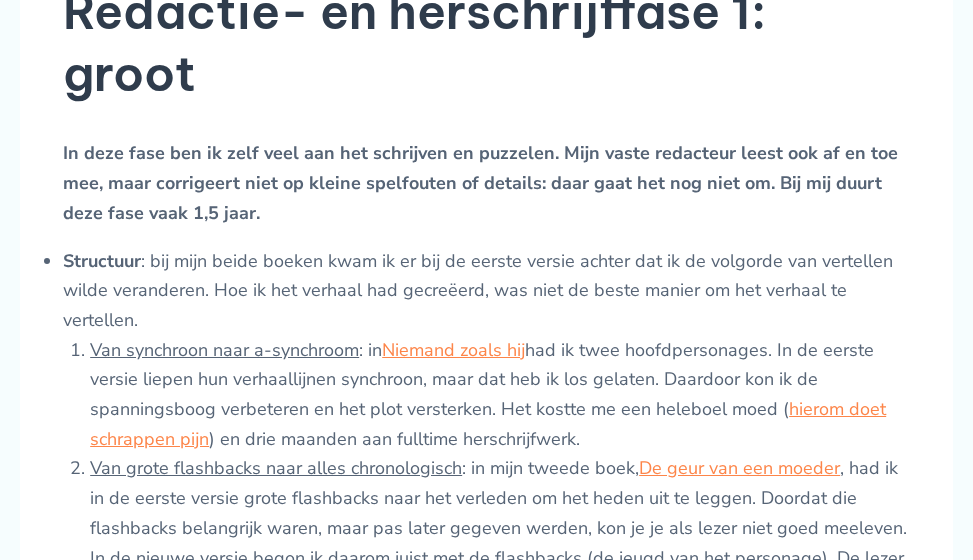 click on "Ik leerde veel van uitgeverij Ambo|Anthos. Een van de belangrijkste dingen is dat je bij het redigeren van een manuscript van groot naar klein werkt. Waarom? Zodat je geen tijd verspilt aan spelfouten in zinnen die je nog gaat verwijderen. Als je al vroeg aan spelfouten begint te sleutelen, én daarna nog het hele plot omgooit en een personage verwijdert, kan het best zo zijn dat die spelfout allang uit de tekst is.  Hieronder splits ik het redactie- en herschrijfproces uit van groot naar klein. Zodat jij jezelf slim kunt redigeren.
Redactie- en herschrijffase 1: groot
In deze fase ben ik zelf veel aan het schrijven en puzzelen. Mijn vaste redacteur leest ook af en toe mee, maar corrigeert niet op kleine spelfouten of details: daar gaat het nog niet om. Bij mij duurt deze fase vaak 1,5 jaar.
Structuur Van synchroon naar a-synchroom : in  Niemand zoals hij hierom doet schrappen pijn ) en drie maanden aan fulltime herschrijfwerk. Van grote flashbacks naar alles chronologisch perspectief" at bounding box center (486, 2067) 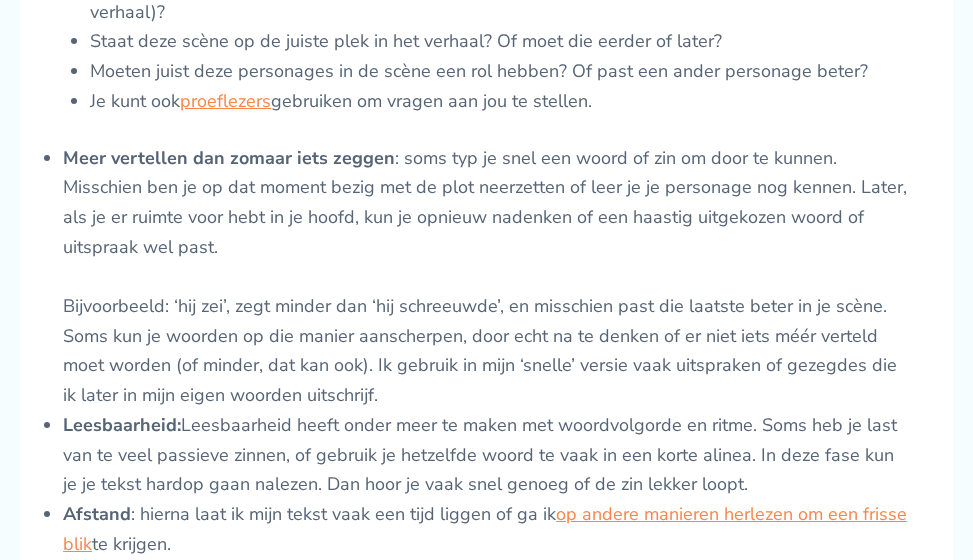 scroll, scrollTop: 2600, scrollLeft: 0, axis: vertical 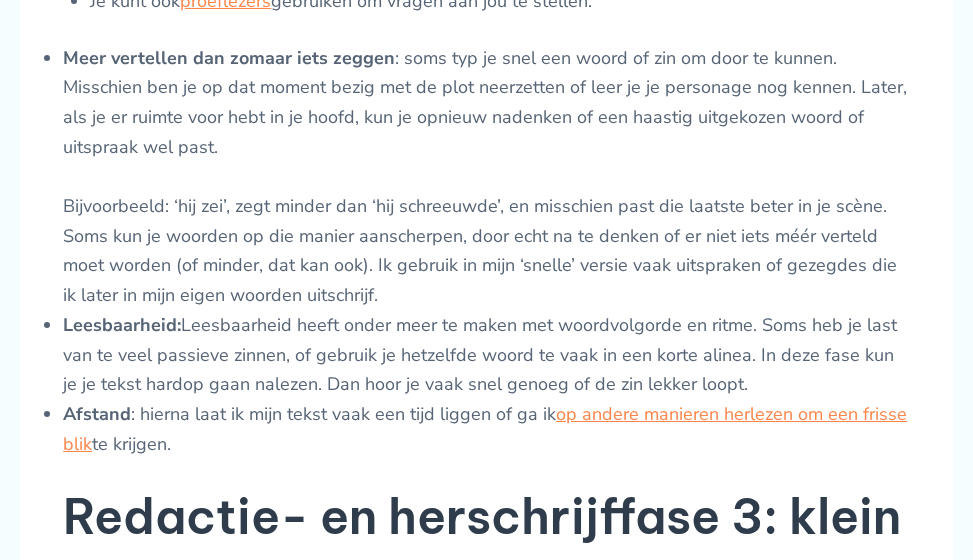 click on "Leesbaarheid:  Leesbaarheid heeft onder meer te maken met woordvolgorde en ritme. Soms heb je last van te veel passieve zinnen, of gebruik je hetzelfde woord te vaak in een korte alinea. In deze fase kun je  je tekst hardop gaan nalezen. Dan hoor je vaak snel genoeg of de zin lekker loopt." at bounding box center [486, 355] 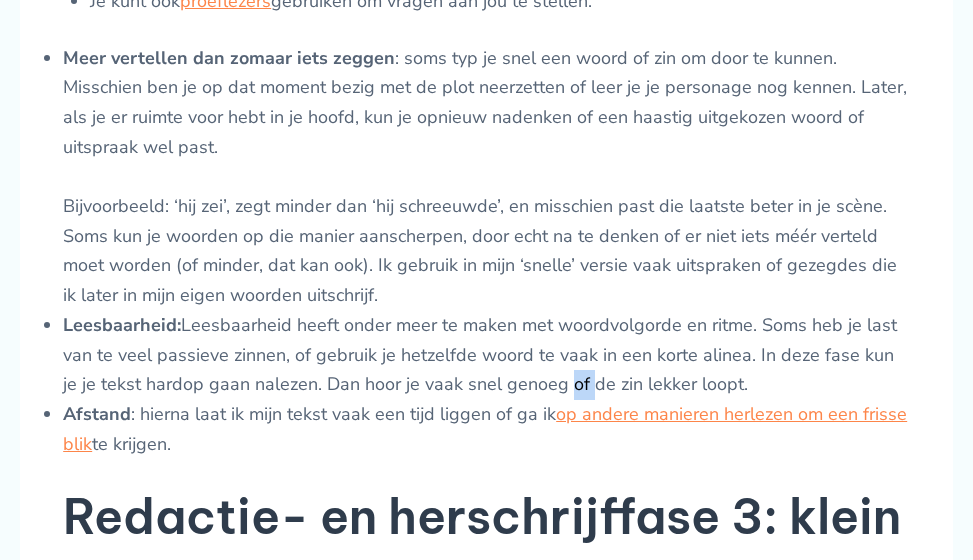 click on "Leesbaarheid:  Leesbaarheid heeft onder meer te maken met woordvolgorde en ritme. Soms heb je last van te veel passieve zinnen, of gebruik je hetzelfde woord te vaak in een korte alinea. In deze fase kun je  je tekst hardop gaan nalezen. Dan hoor je vaak snel genoeg of de zin lekker loopt." at bounding box center [486, 355] 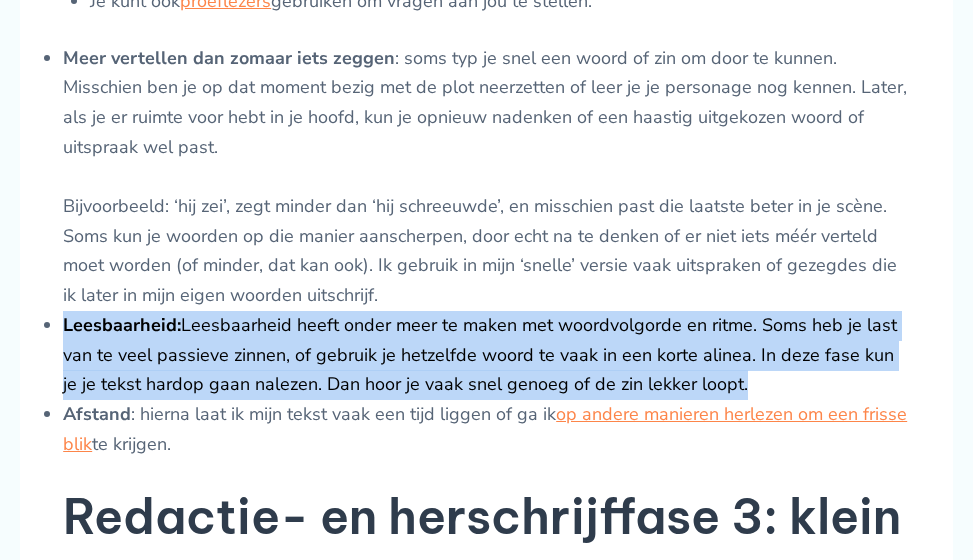 click on "Leesbaarheid:  Leesbaarheid heeft onder meer te maken met woordvolgorde en ritme. Soms heb je last van te veel passieve zinnen, of gebruik je hetzelfde woord te vaak in een korte alinea. In deze fase kun je  je tekst hardop gaan nalezen. Dan hoor je vaak snel genoeg of de zin lekker loopt." at bounding box center (486, 355) 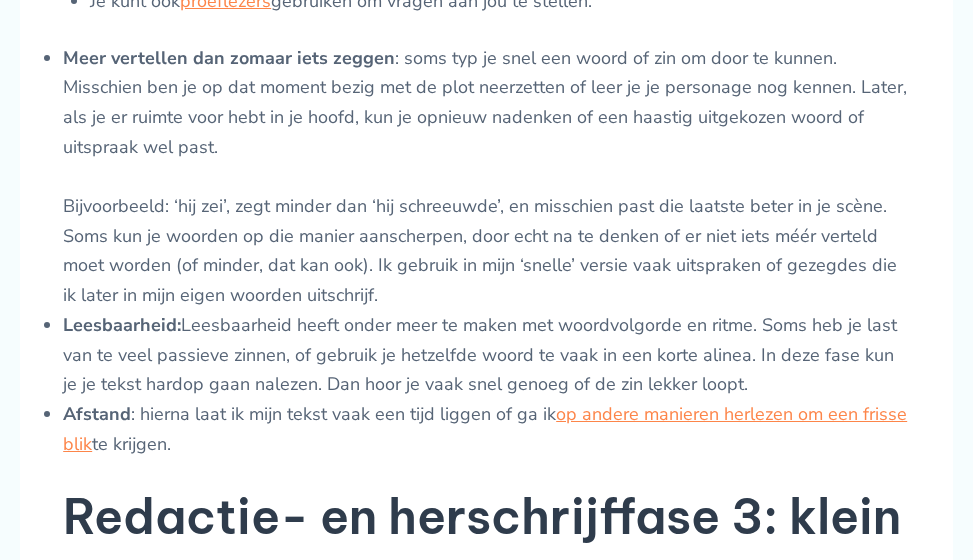 click on "Afstand : hierna laat ik mijn tekst vaak een tijd liggen of ga ik  op andere manieren herlezen om een frisse blik  te krijgen." at bounding box center [486, 429] 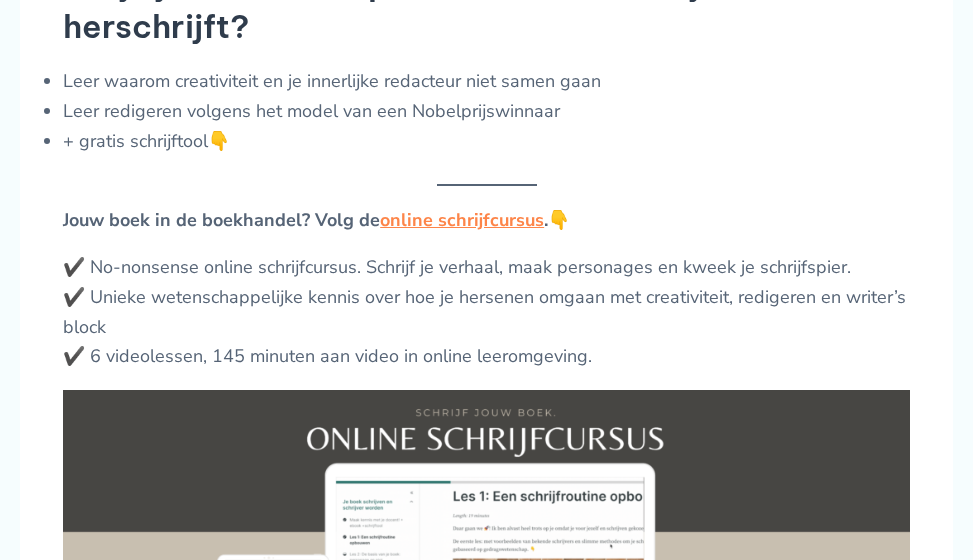 scroll, scrollTop: 3700, scrollLeft: 0, axis: vertical 